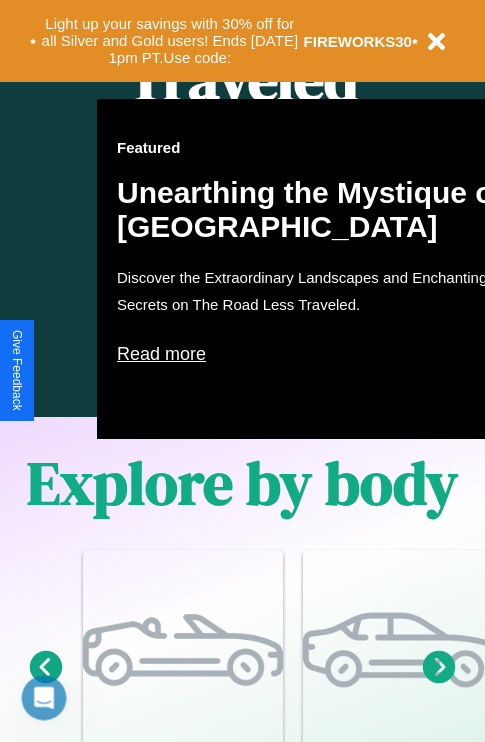 scroll, scrollTop: 2423, scrollLeft: 0, axis: vertical 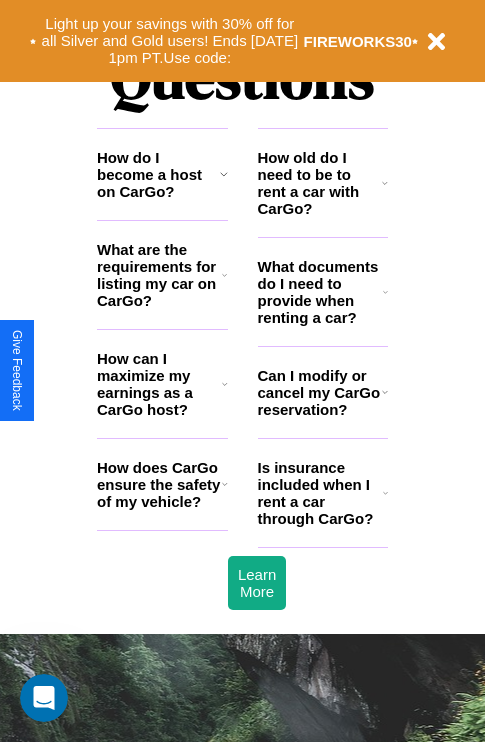 click 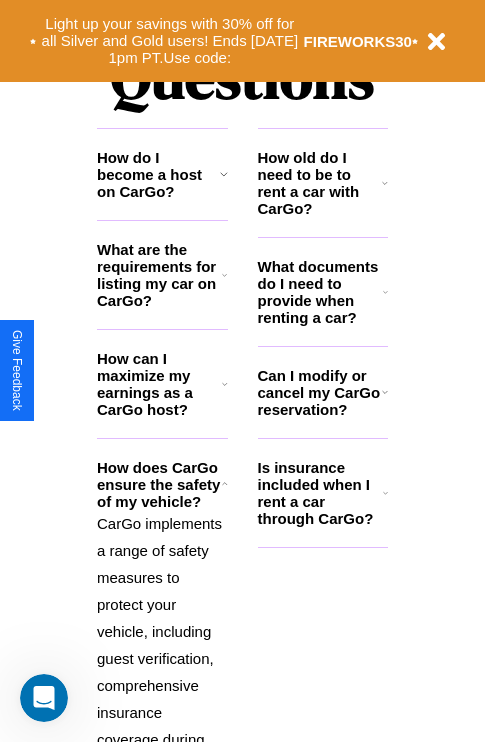 click on "What documents do I need to provide when renting a car?" at bounding box center [321, 292] 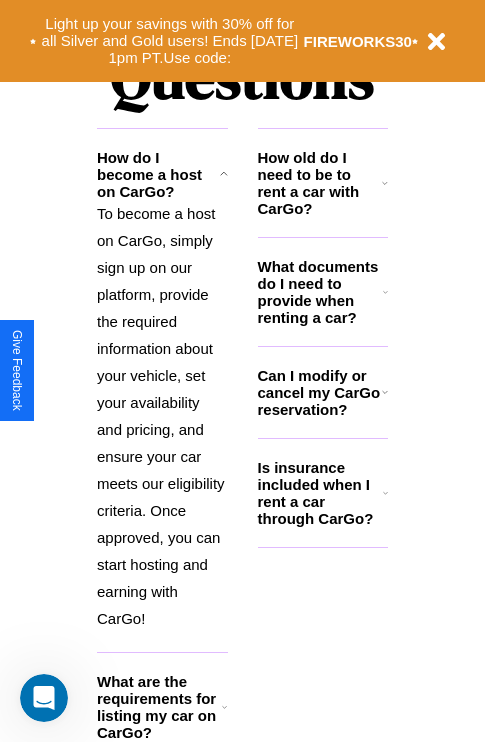 click 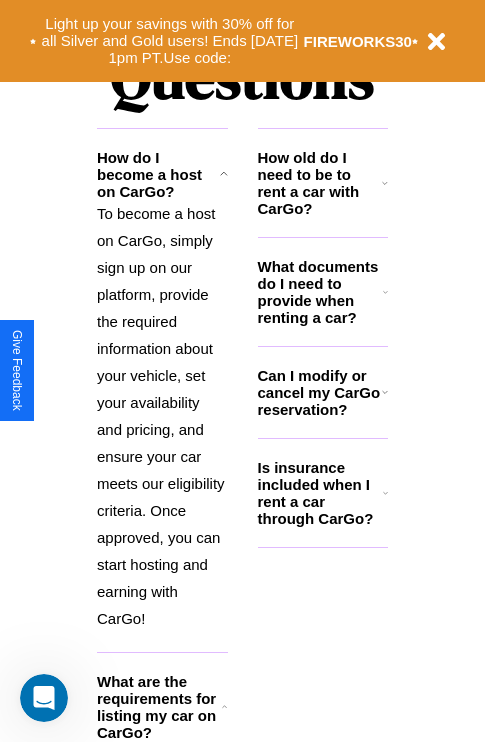 click on "Is insurance included when I rent a car through CarGo?" at bounding box center [320, 493] 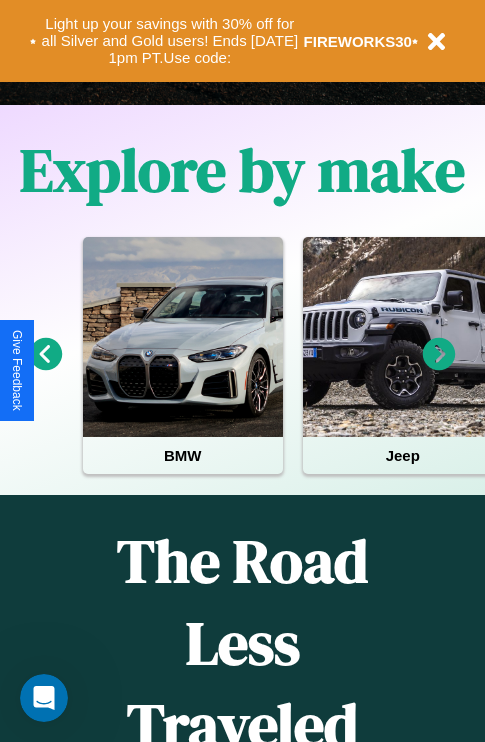 scroll, scrollTop: 308, scrollLeft: 0, axis: vertical 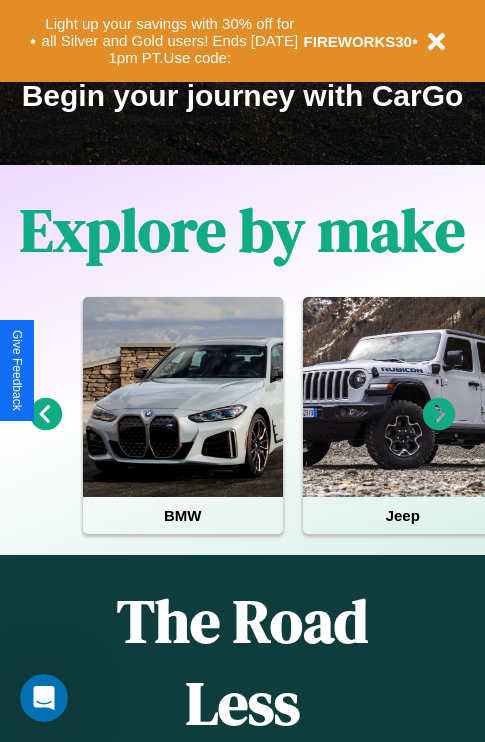 click 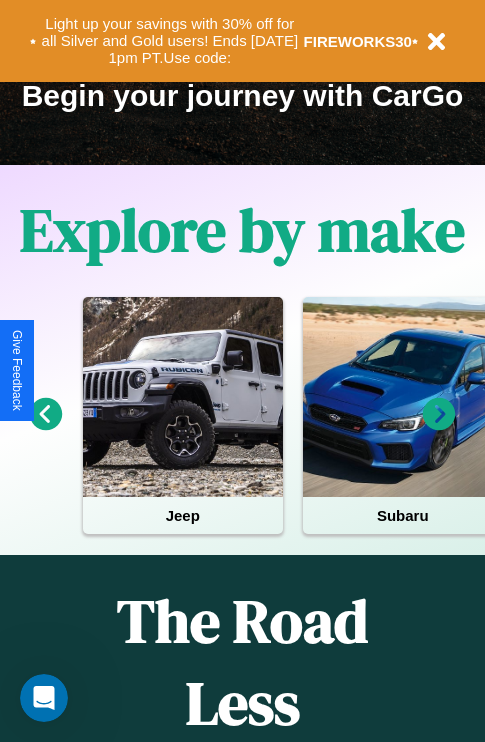 click 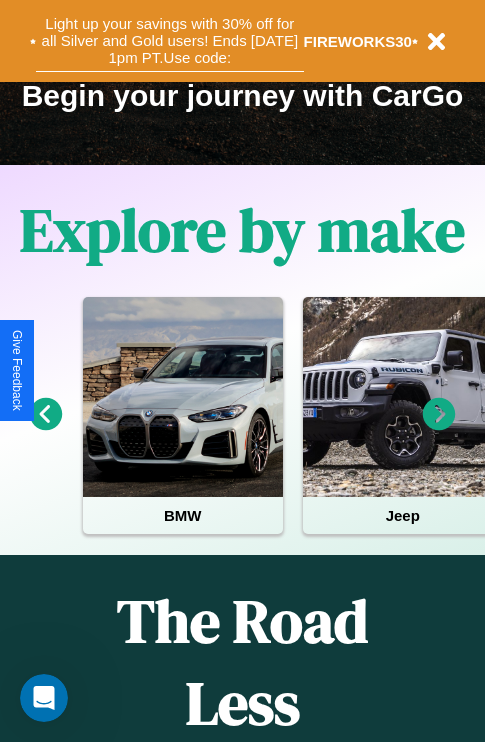 click on "Light up your savings with 30% off for all Silver and Gold users! Ends [DATE] 1pm PT.  Use code:" at bounding box center (170, 41) 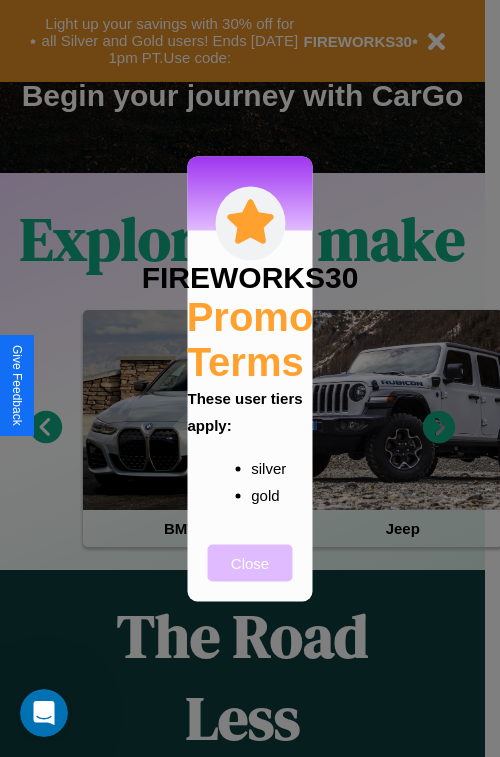 click on "Close" at bounding box center [250, 562] 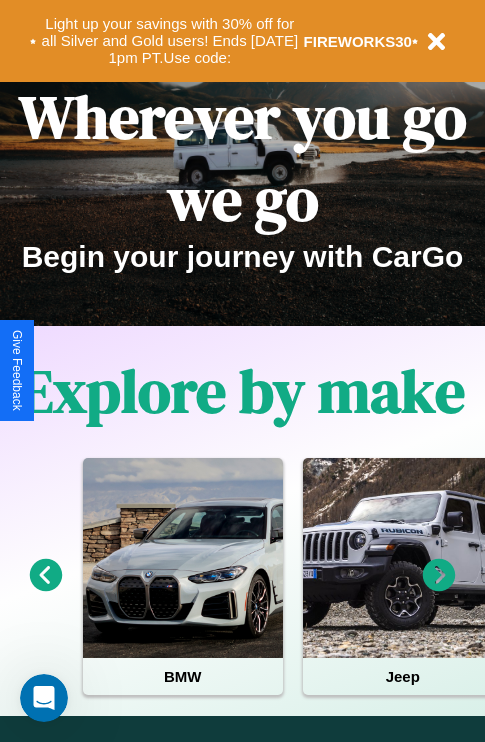 scroll, scrollTop: 0, scrollLeft: 0, axis: both 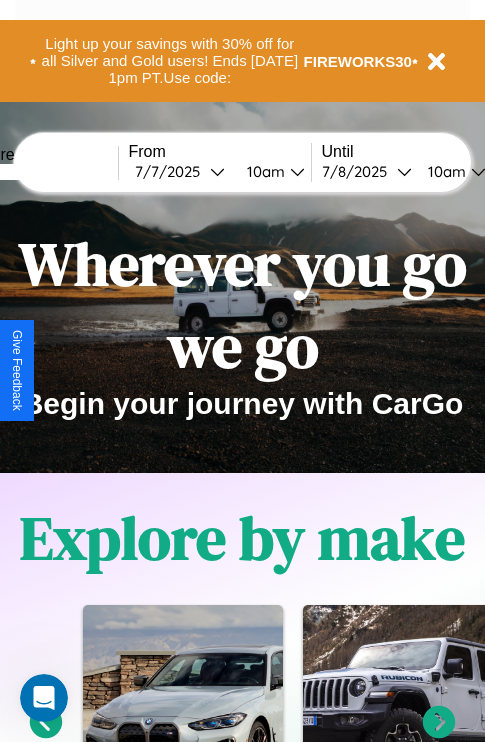 click at bounding box center [43, 172] 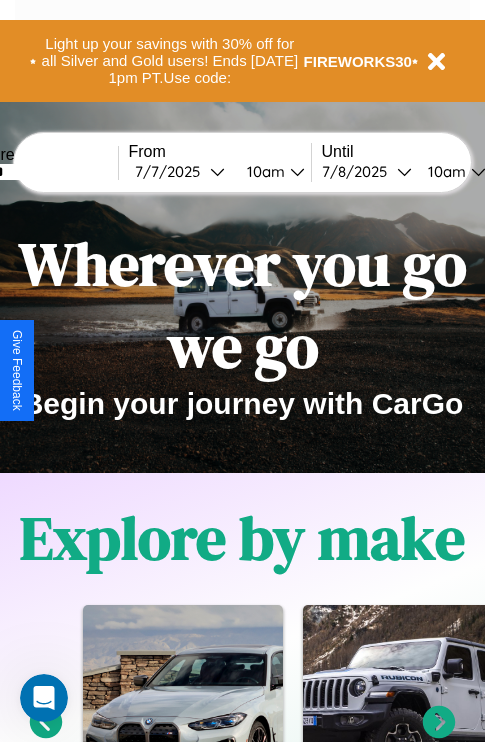 type on "******" 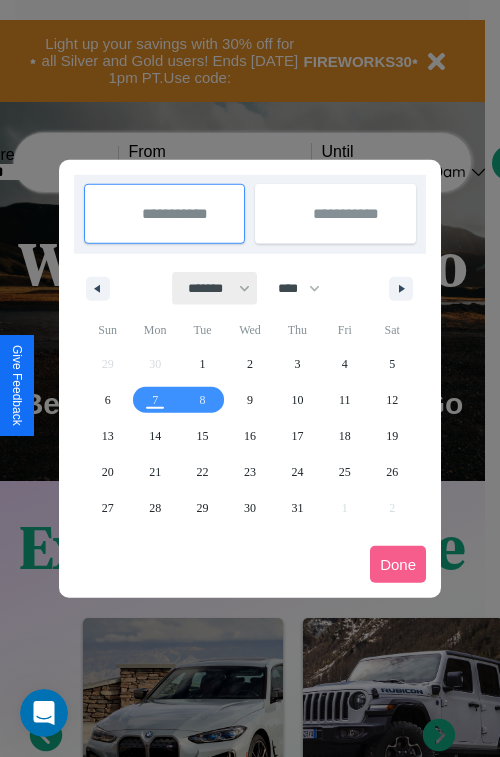 click on "******* ******** ***** ***** *** **** **** ****** ********* ******* ******** ********" at bounding box center [215, 288] 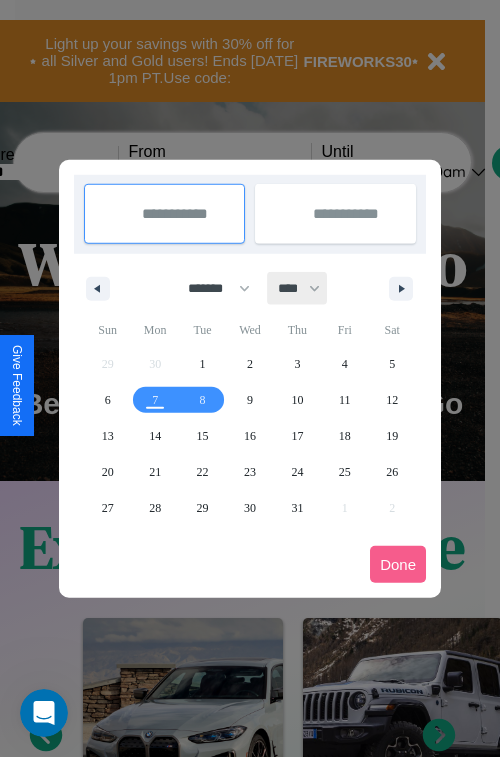 click on "**** **** **** **** **** **** **** **** **** **** **** **** **** **** **** **** **** **** **** **** **** **** **** **** **** **** **** **** **** **** **** **** **** **** **** **** **** **** **** **** **** **** **** **** **** **** **** **** **** **** **** **** **** **** **** **** **** **** **** **** **** **** **** **** **** **** **** **** **** **** **** **** **** **** **** **** **** **** **** **** **** **** **** **** **** **** **** **** **** **** **** **** **** **** **** **** **** **** **** **** **** **** **** **** **** **** **** **** **** **** **** **** **** **** **** **** **** **** **** **** ****" at bounding box center (298, 288) 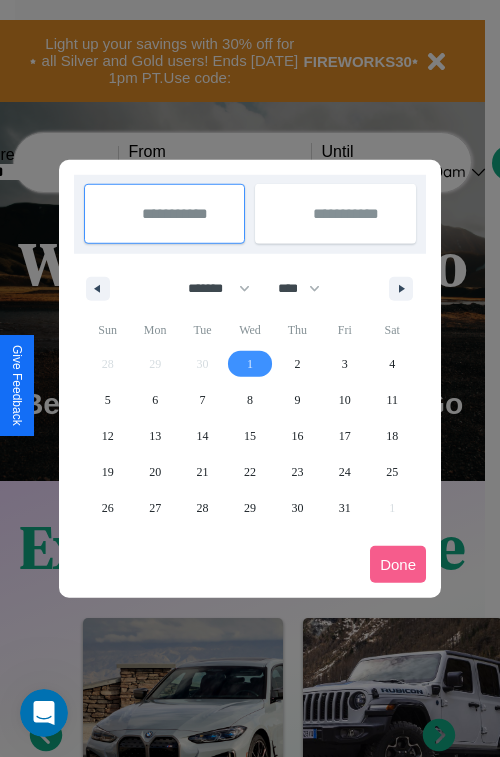 click on "1" at bounding box center [250, 364] 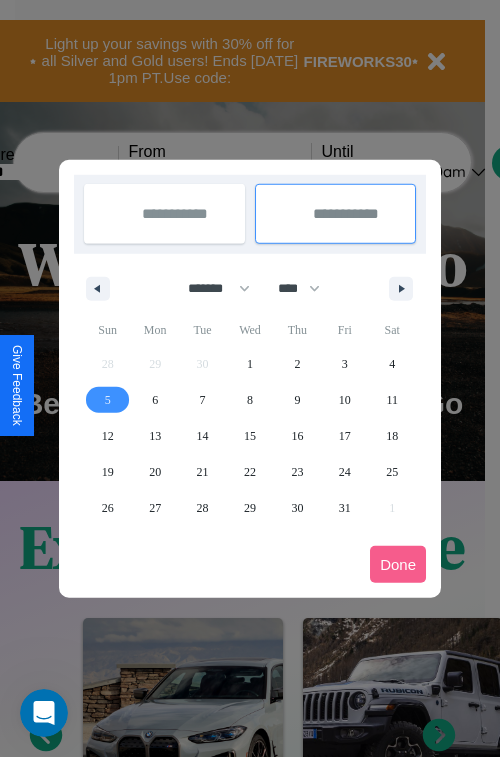 click on "5" at bounding box center [108, 400] 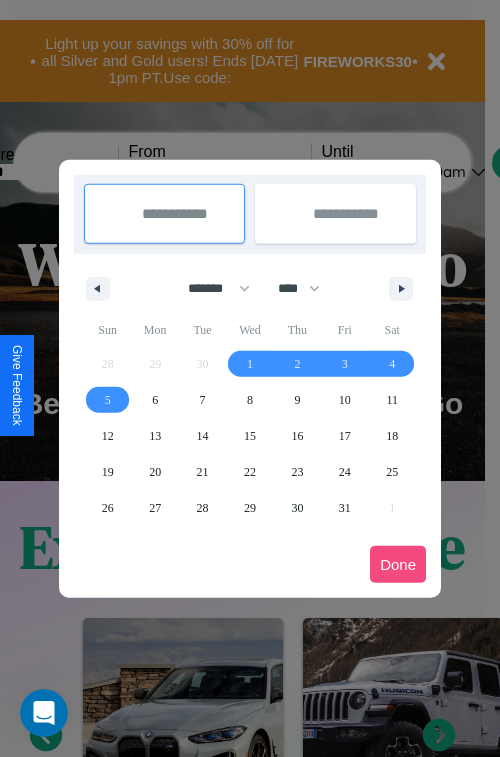 click on "Done" at bounding box center [398, 564] 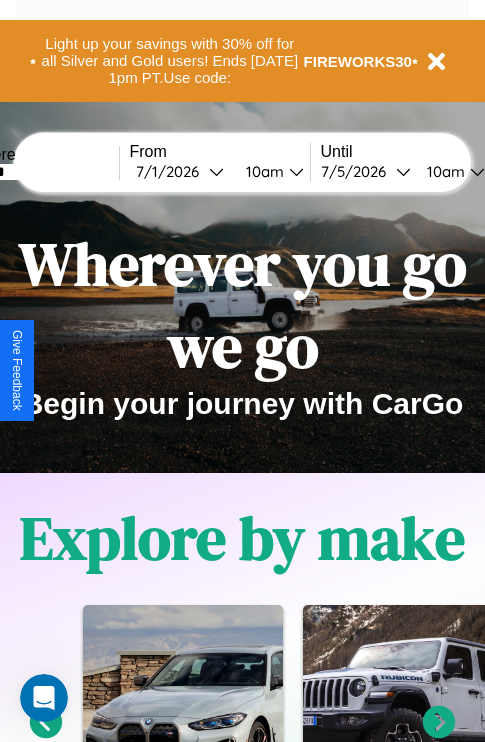 click on "10am" at bounding box center [262, 171] 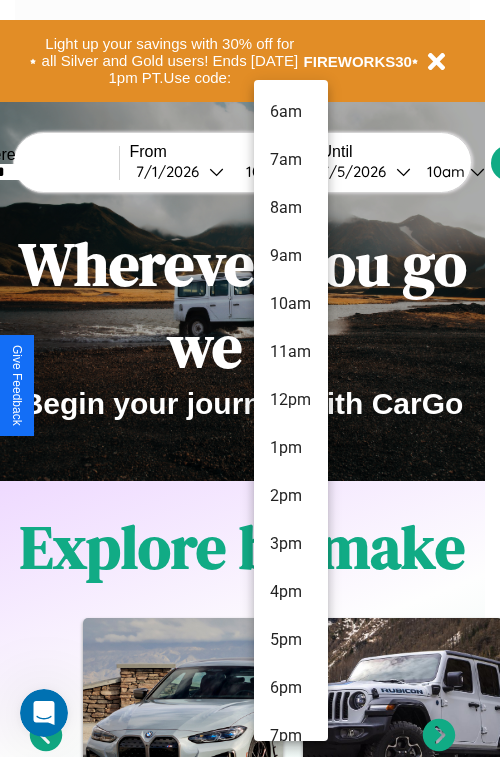 click on "8am" at bounding box center [291, 208] 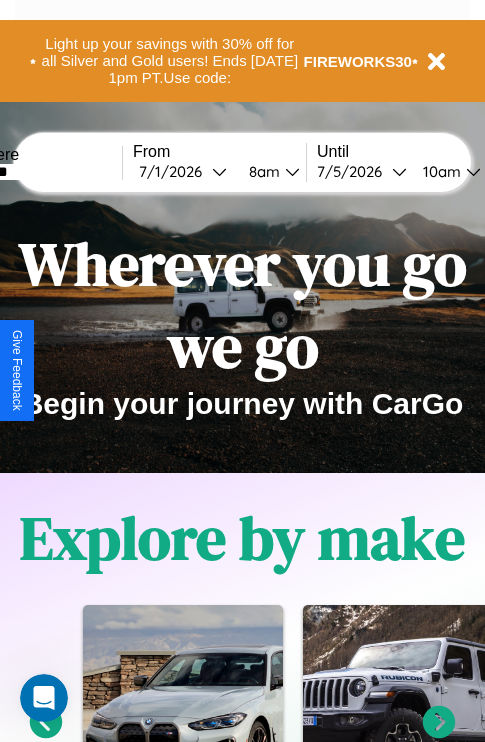 scroll, scrollTop: 0, scrollLeft: 63, axis: horizontal 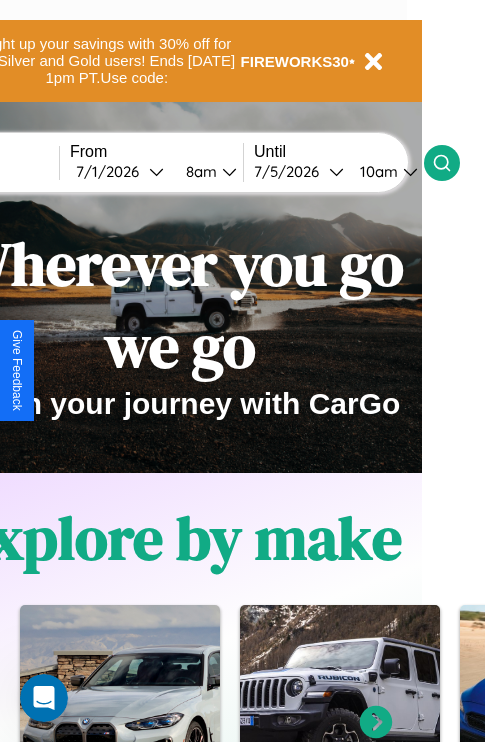 click 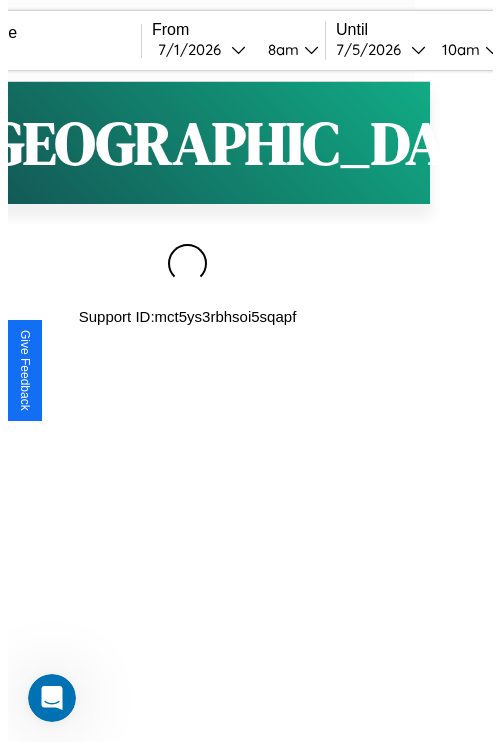 scroll, scrollTop: 0, scrollLeft: 0, axis: both 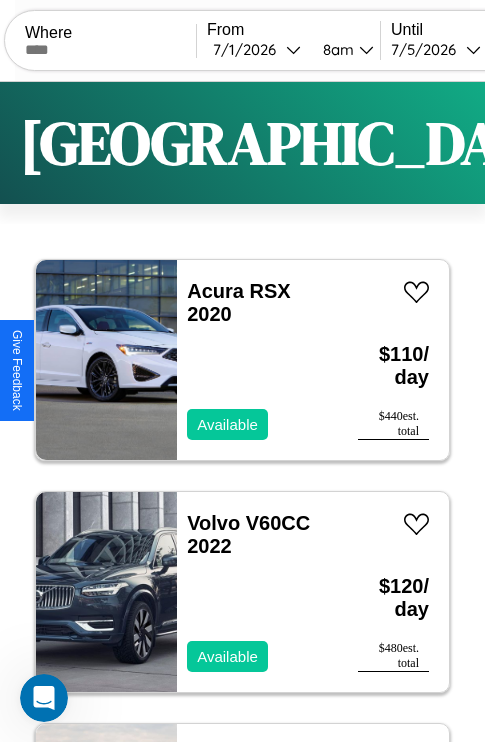 click on "Filters" at bounding box center [640, 143] 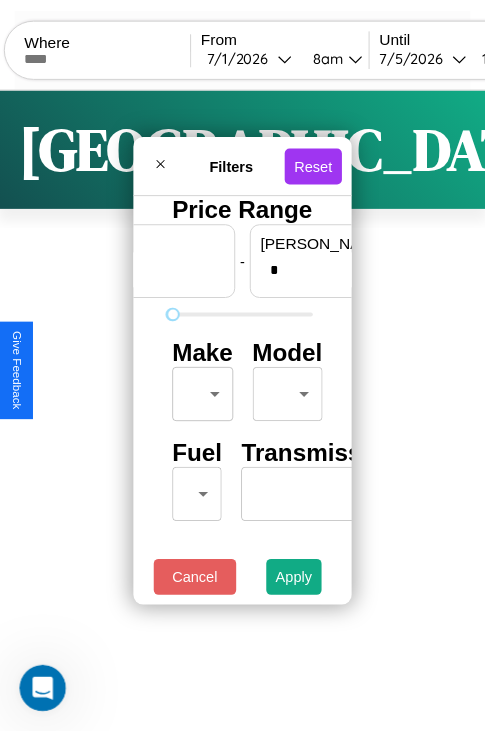 scroll, scrollTop: 0, scrollLeft: 124, axis: horizontal 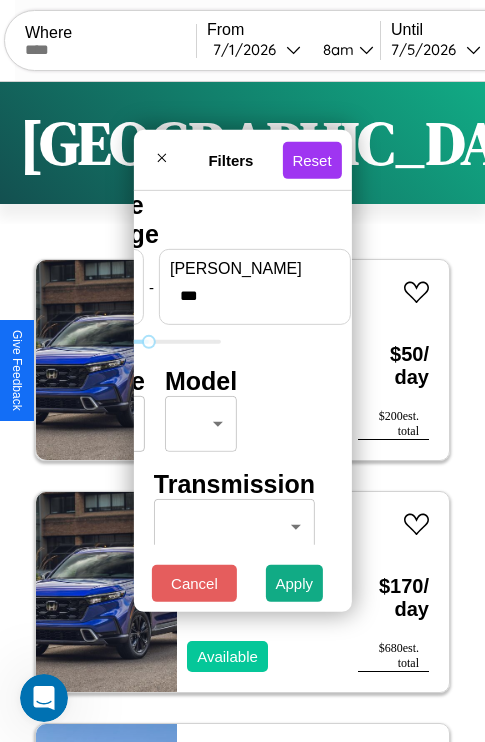 type on "***" 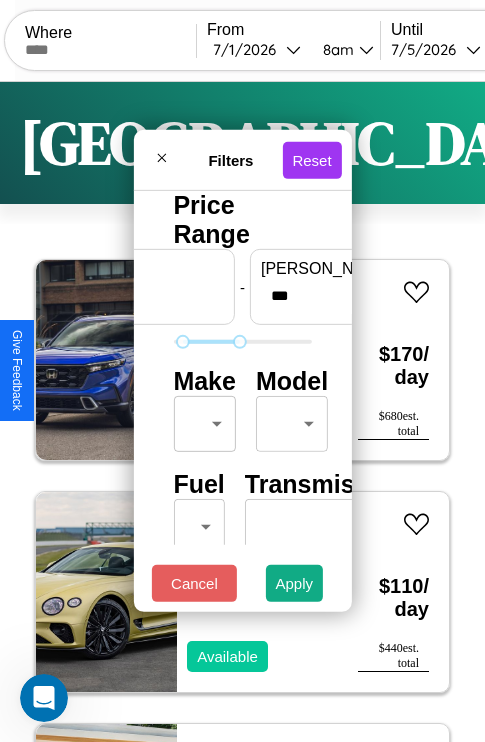 scroll, scrollTop: 162, scrollLeft: 63, axis: both 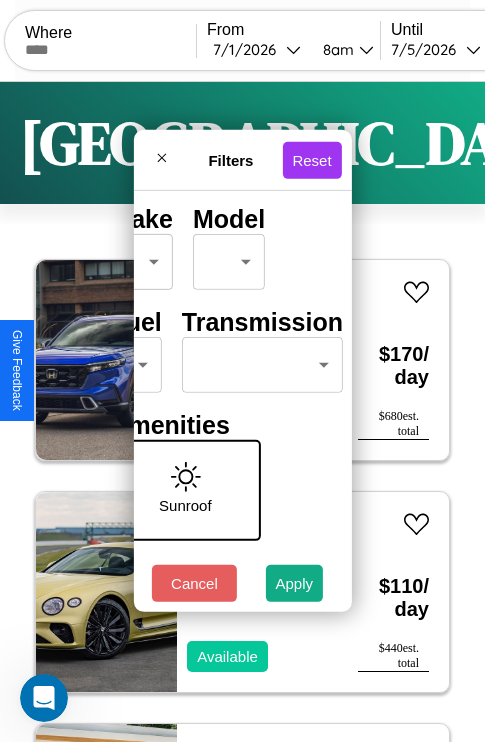 type on "**" 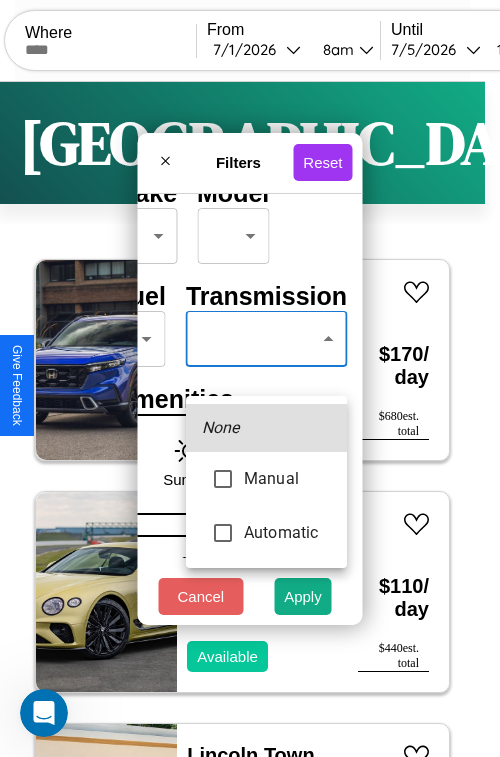 type on "*********" 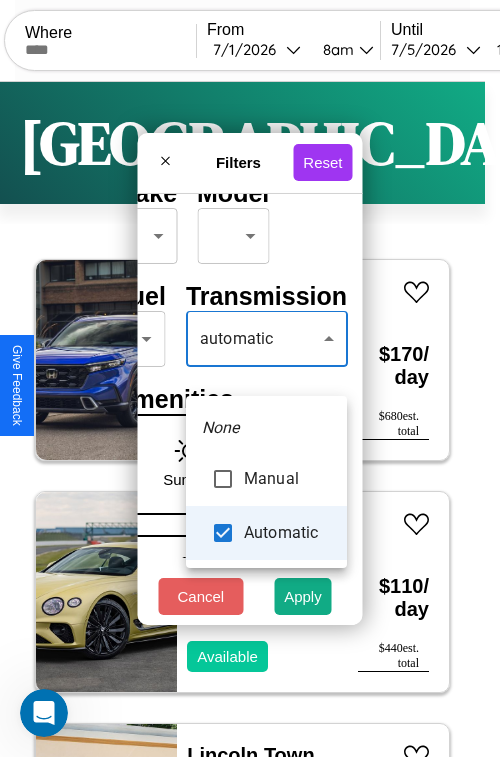 click at bounding box center [250, 378] 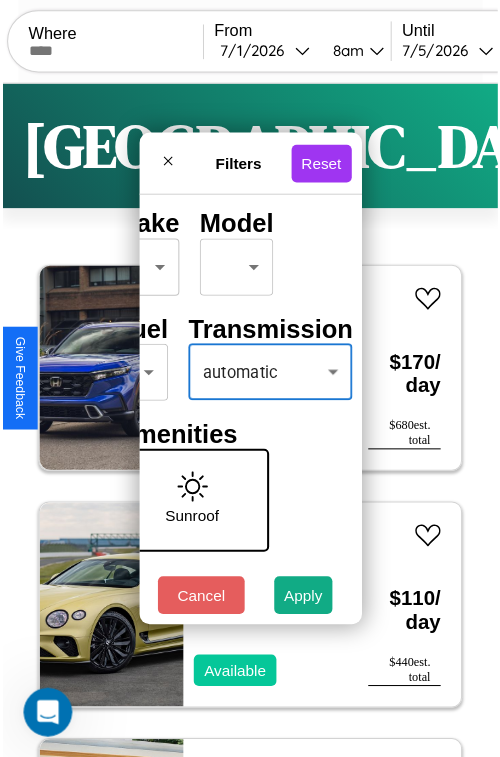scroll, scrollTop: 59, scrollLeft: 40, axis: both 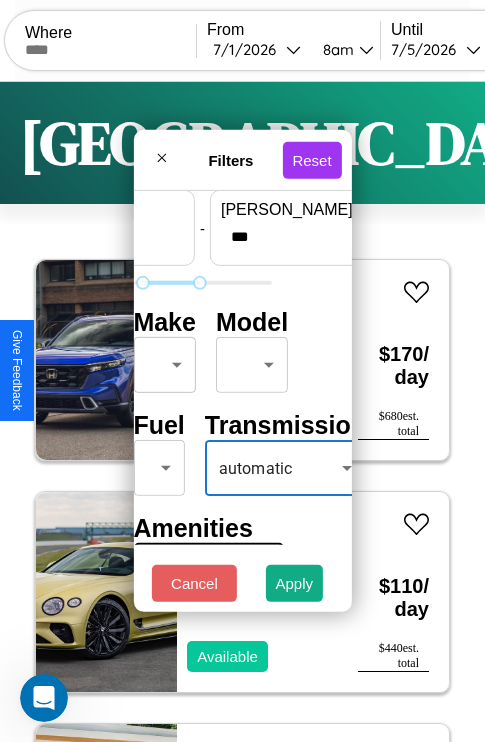 click on "CarGo Where From [DATE] 8am Until [DATE] 10am Become a Host Login Sign Up [GEOGRAPHIC_DATA] Filters 148  cars in this area These cars can be picked up in this city. Honda   CB300FA   2016 Available $ 170  / day $ 680  est. total Bentley   Brooklands   2020 Available $ 110  / day $ 440  est. total Lincoln   Town Car   2020 Available $ 100  / day $ 400  est. total Bentley   Flying Spur   2014 Available $ 70  / day $ 280  est. total Tesla   Cybertruck   2014 Available $ 50  / day $ 200  est. total Ford   B-750   2023 Available $ 30  / day $ 120  est. total Mercedes   SL-Class   2019 Available $ 60  / day $ 240  est. total Mercedes   260   2024 Available $ 180  / day $ 720  est. total Acura   SLX   2014 Available $ 120  / day $ 480  est. total Lamborghini   Aventador   2016 Unavailable $ 170  / day $ 680  est. total Chevrolet   Uplander   2018 Available $ 80  / day $ 320  est. total Fiat   500X   2016 Available $ 180  / day $ 720  est. total Lincoln   [PERSON_NAME]   2023 Available $ 110  / day $ 440  est. total Kia" at bounding box center (242, 412) 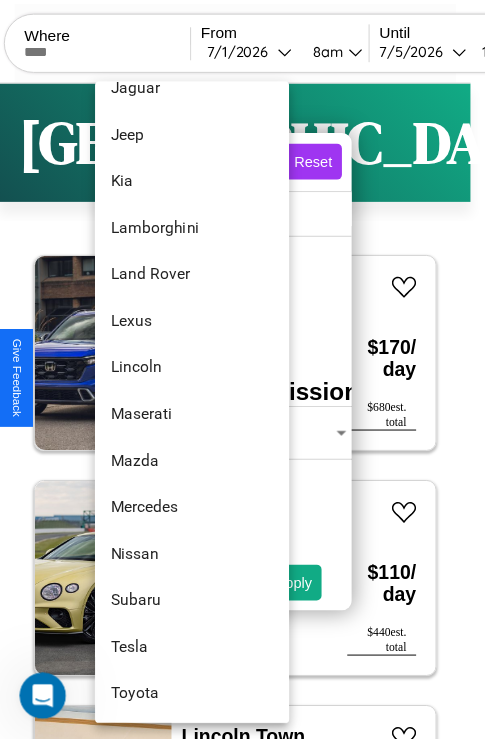scroll, scrollTop: 1083, scrollLeft: 0, axis: vertical 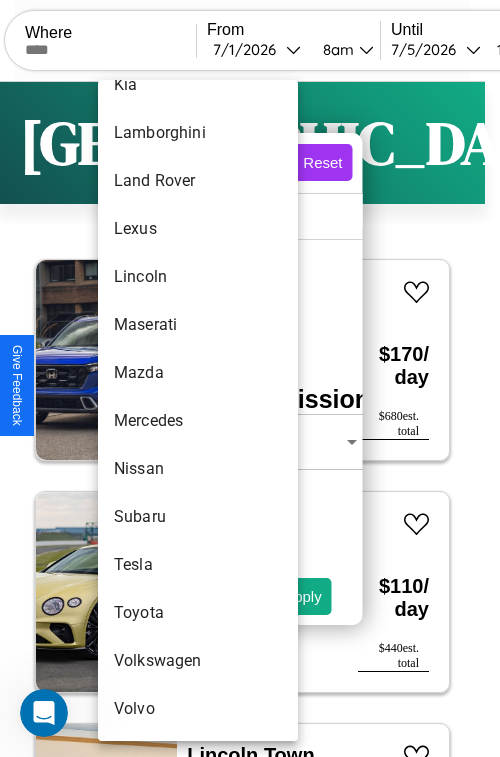 click on "Volkswagen" at bounding box center [198, 661] 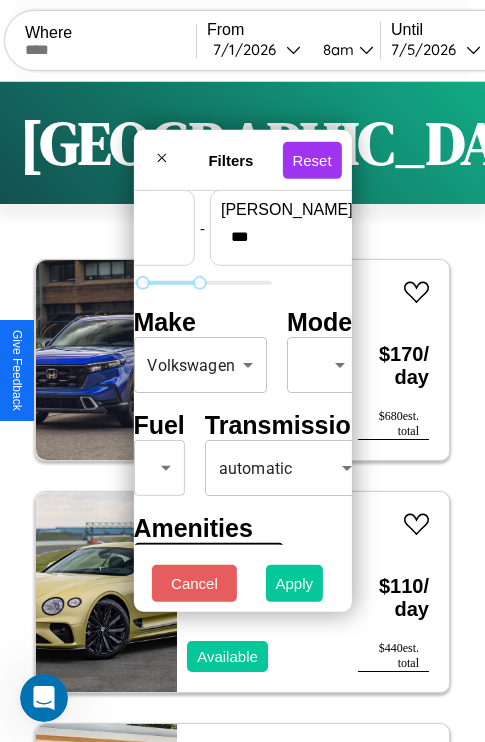 click on "Apply" at bounding box center (295, 583) 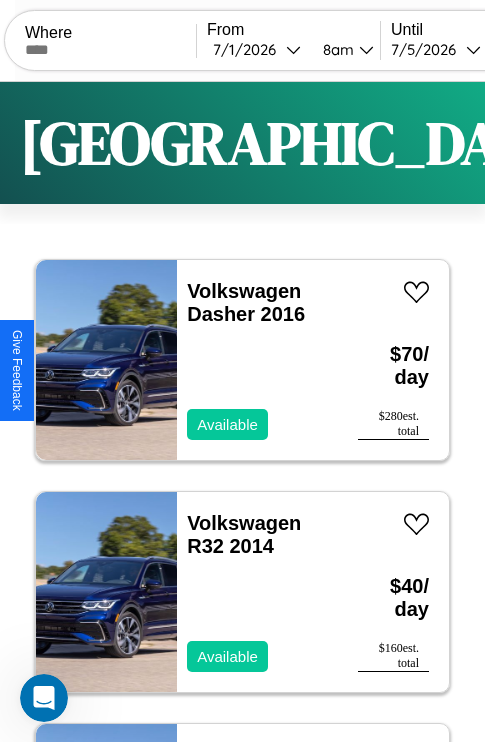 scroll, scrollTop: 79, scrollLeft: 0, axis: vertical 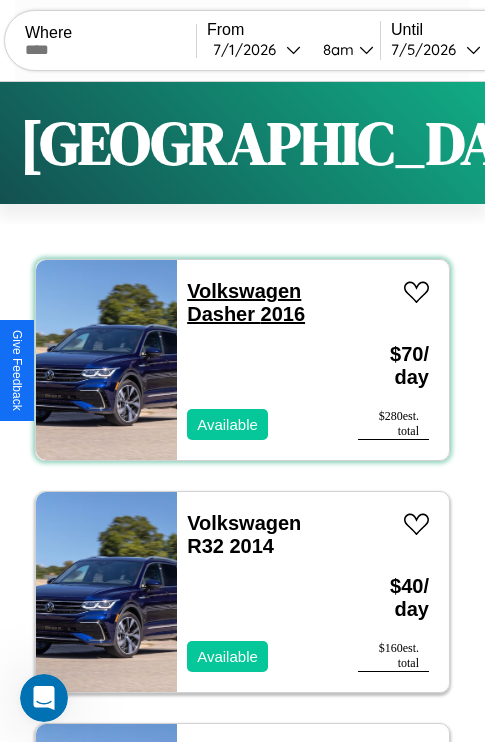 click on "Volkswagen   Dasher   2016" at bounding box center (246, 302) 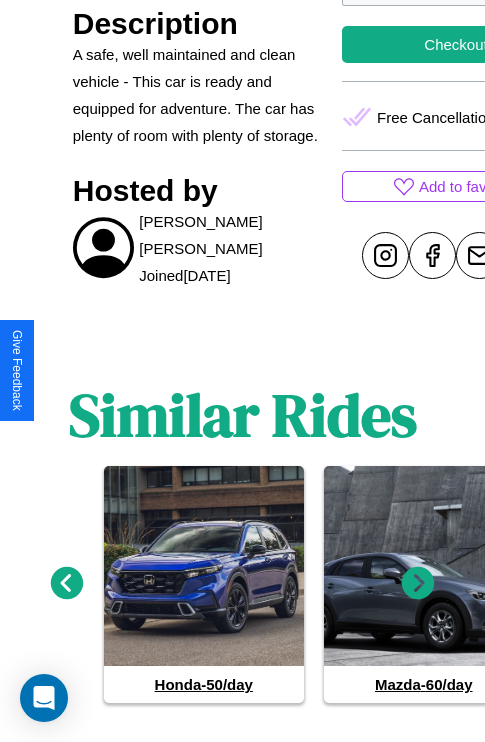 scroll, scrollTop: 852, scrollLeft: 0, axis: vertical 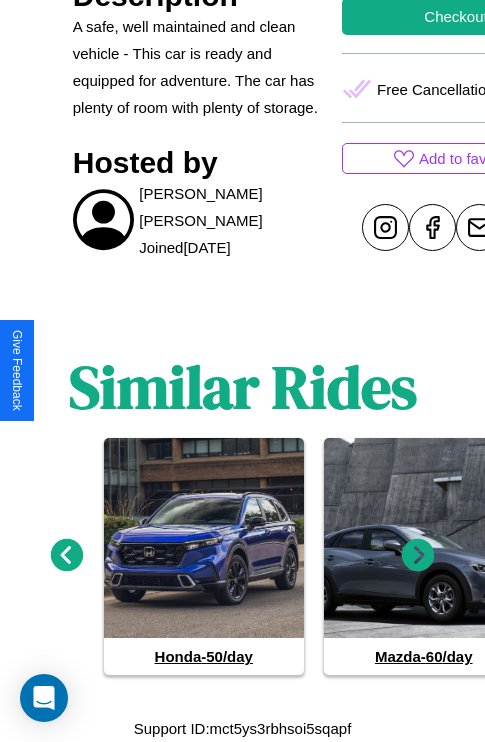 click 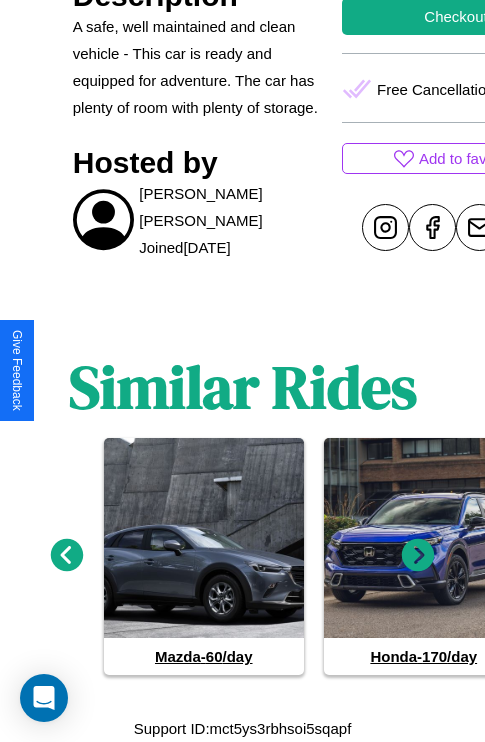 click 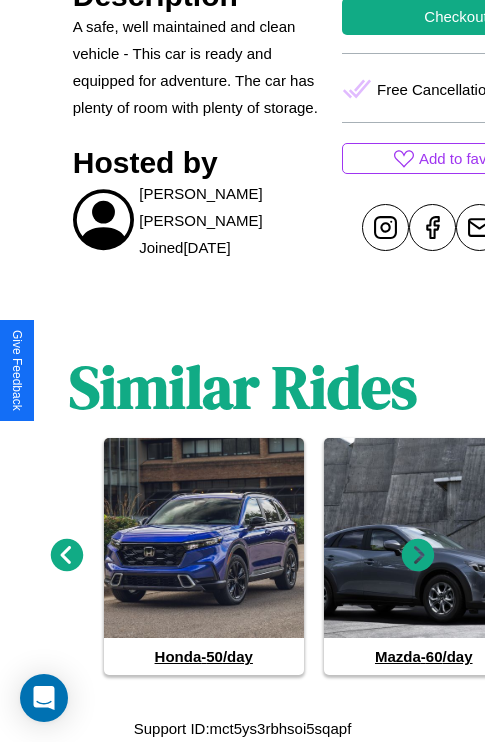 click 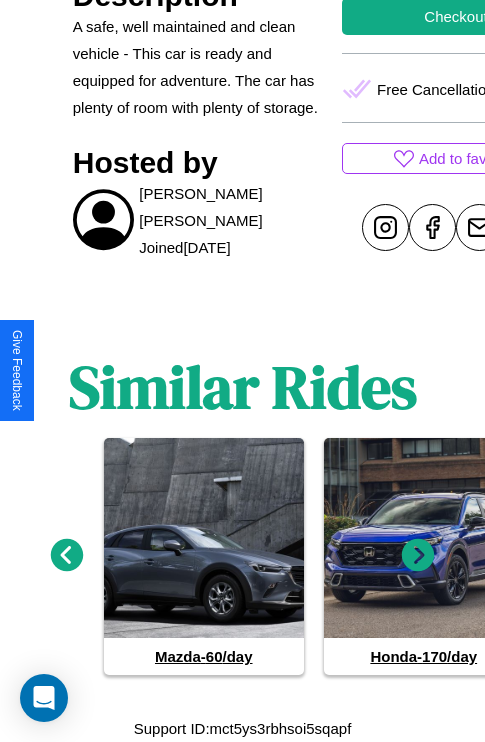 click 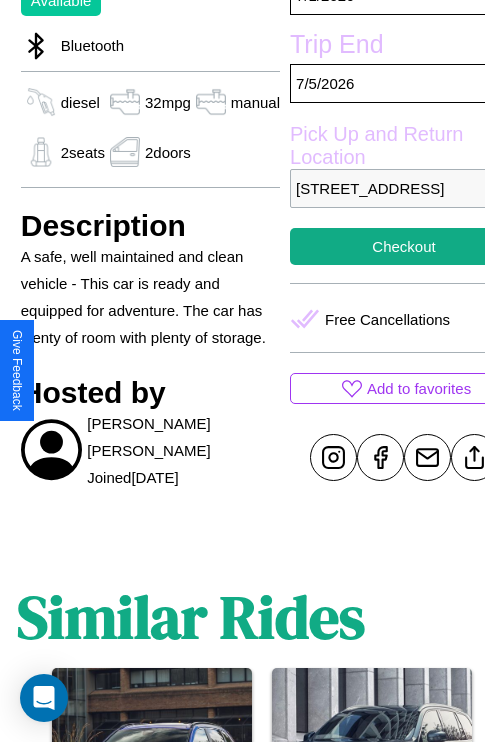 scroll, scrollTop: 498, scrollLeft: 72, axis: both 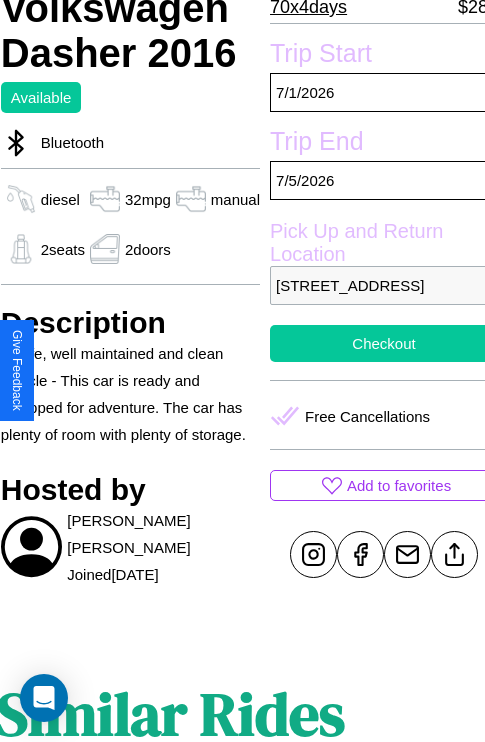 click on "Checkout" at bounding box center (384, 343) 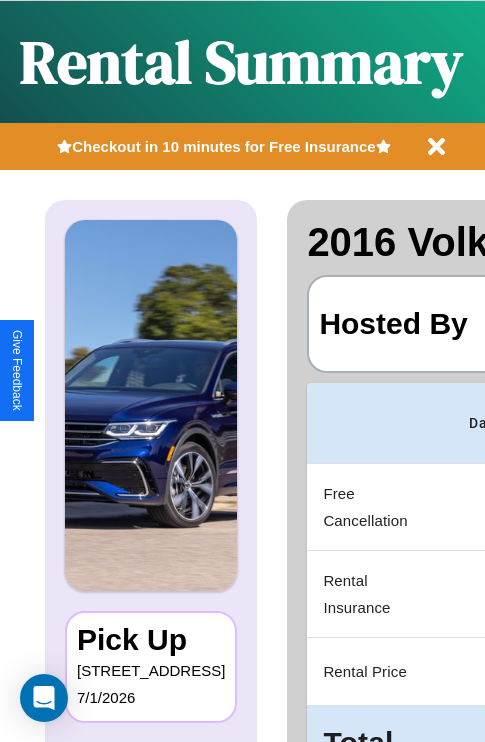 scroll, scrollTop: 0, scrollLeft: 378, axis: horizontal 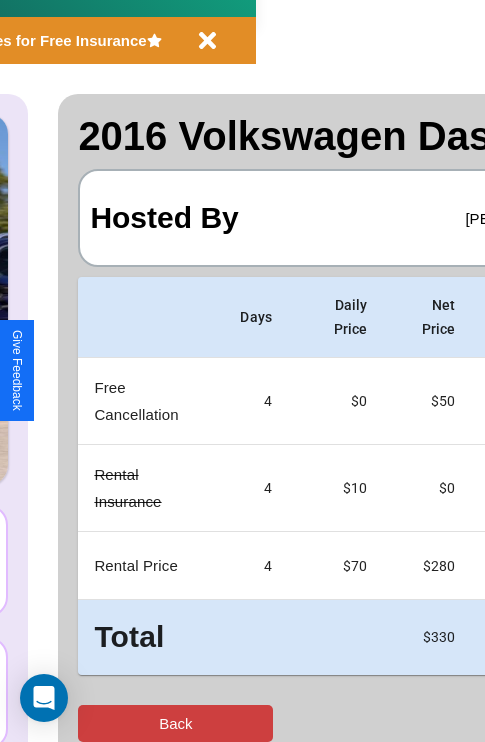 click on "Back" at bounding box center (175, 723) 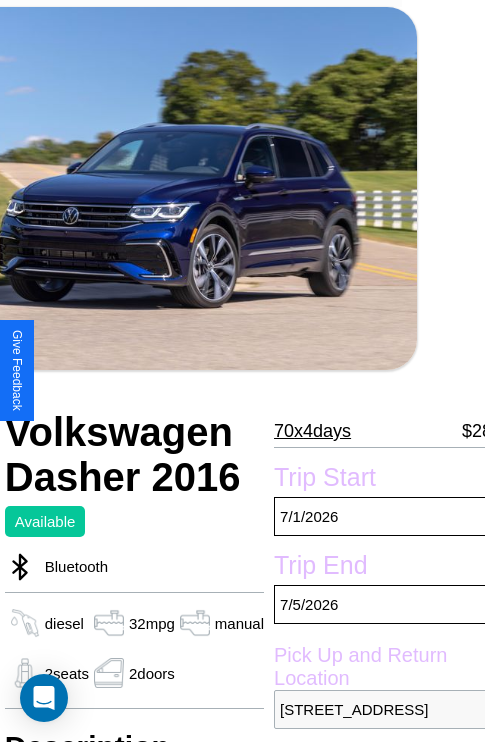 scroll, scrollTop: 852, scrollLeft: 30, axis: both 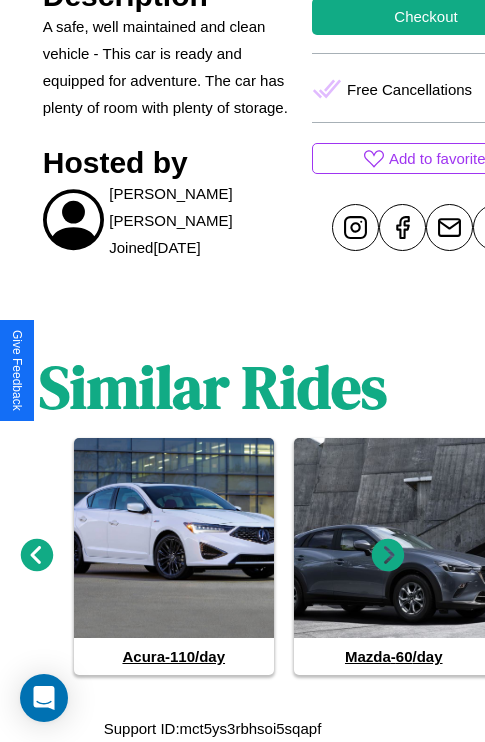 click 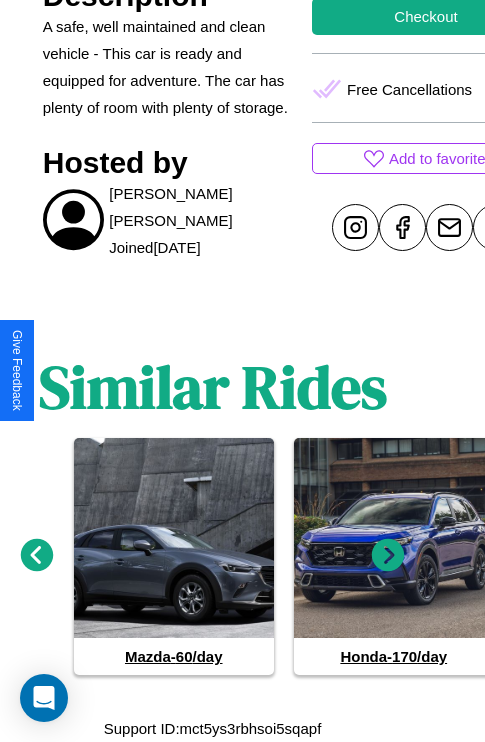 click 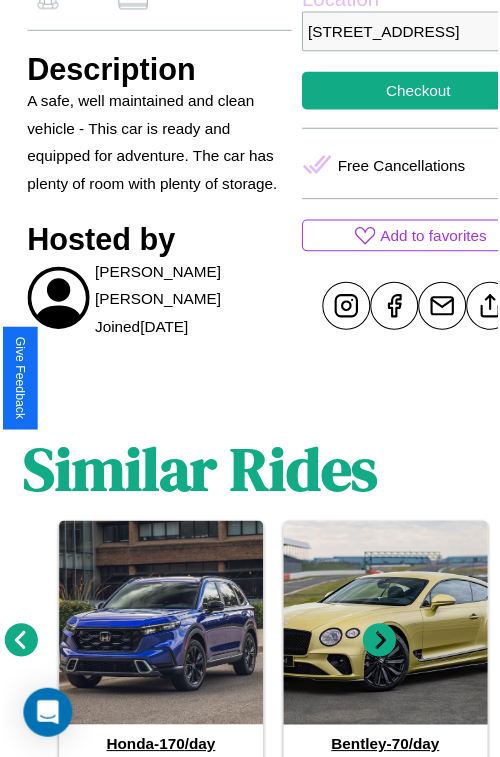 scroll, scrollTop: 640, scrollLeft: 72, axis: both 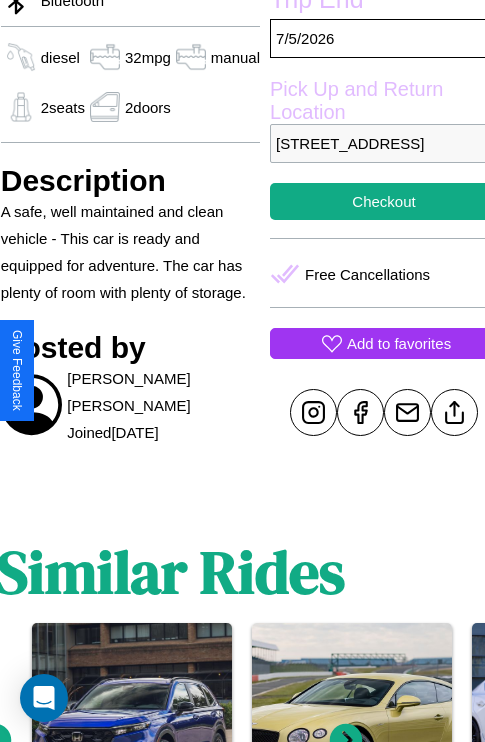click on "Add to favorites" at bounding box center [399, 343] 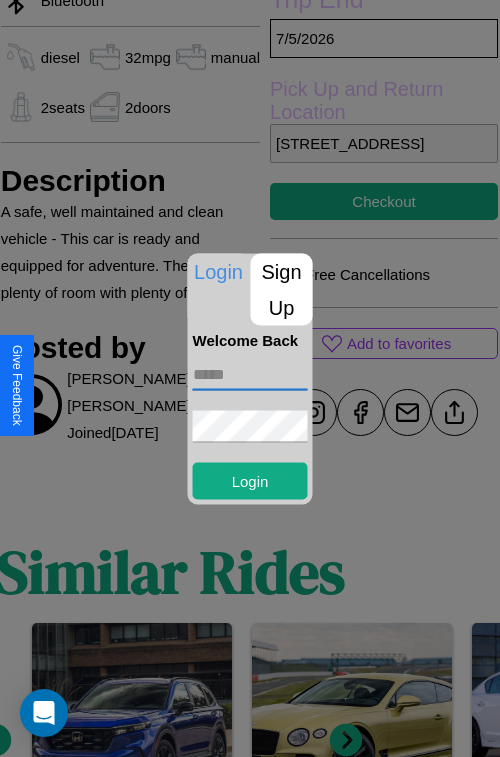 click at bounding box center (250, 374) 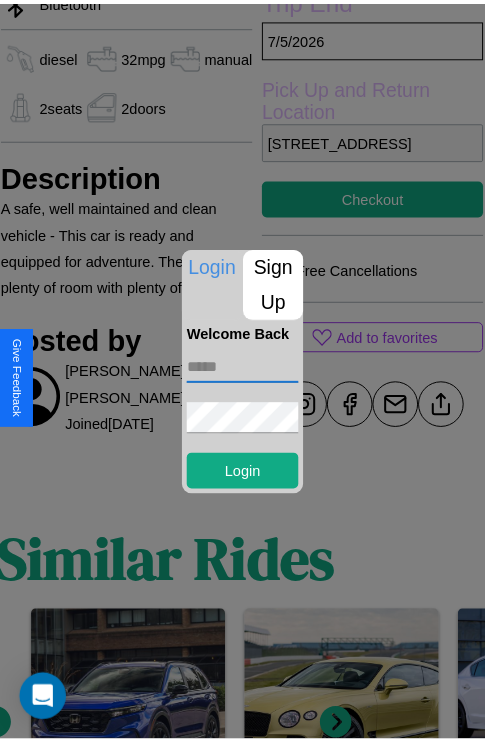 scroll, scrollTop: 701, scrollLeft: 72, axis: both 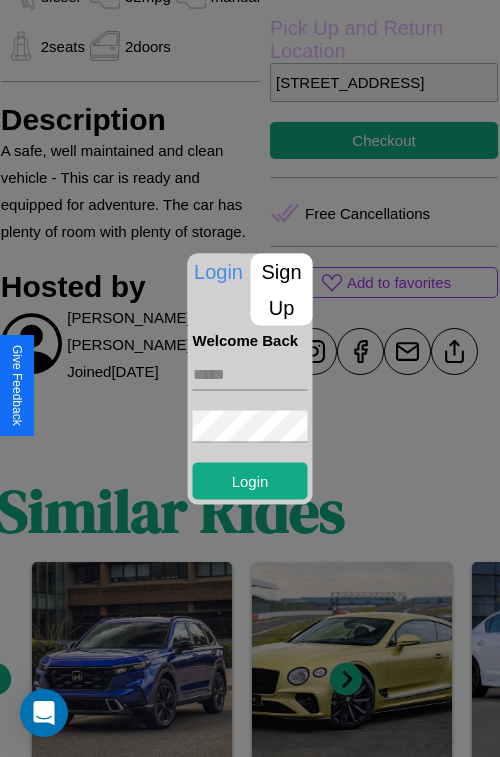 click at bounding box center (250, 378) 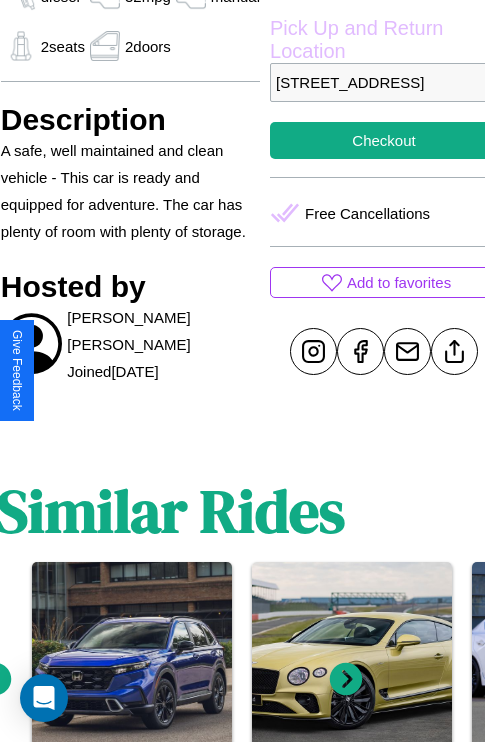 scroll, scrollTop: 498, scrollLeft: 72, axis: both 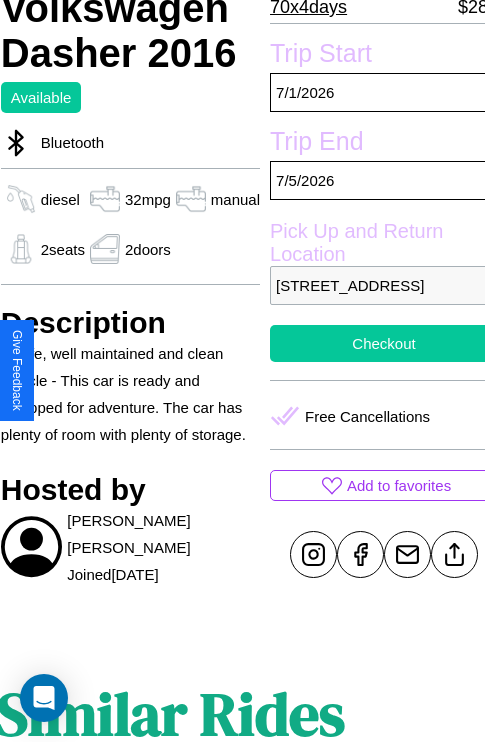 click on "Checkout" at bounding box center [384, 343] 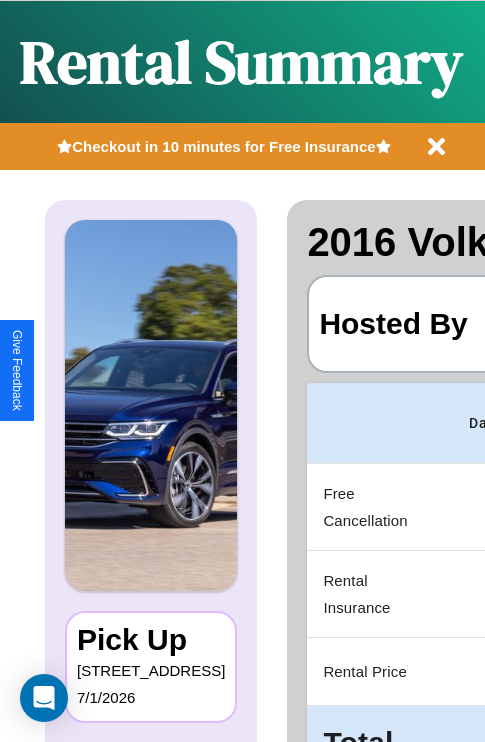 scroll, scrollTop: 0, scrollLeft: 378, axis: horizontal 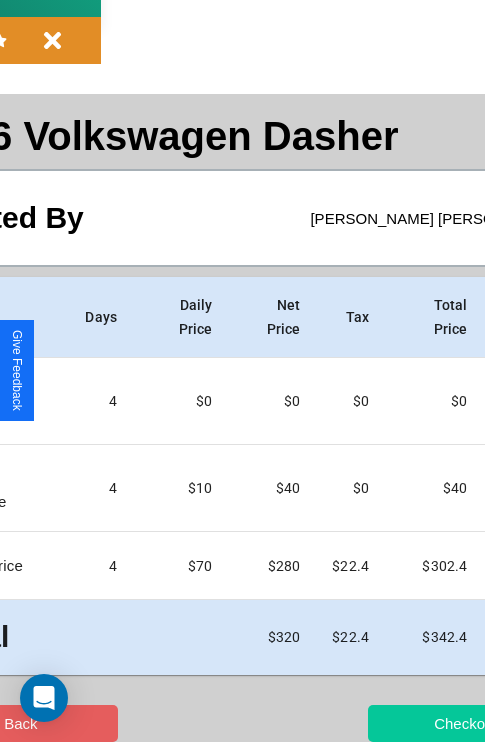 click on "Checkout" at bounding box center (465, 723) 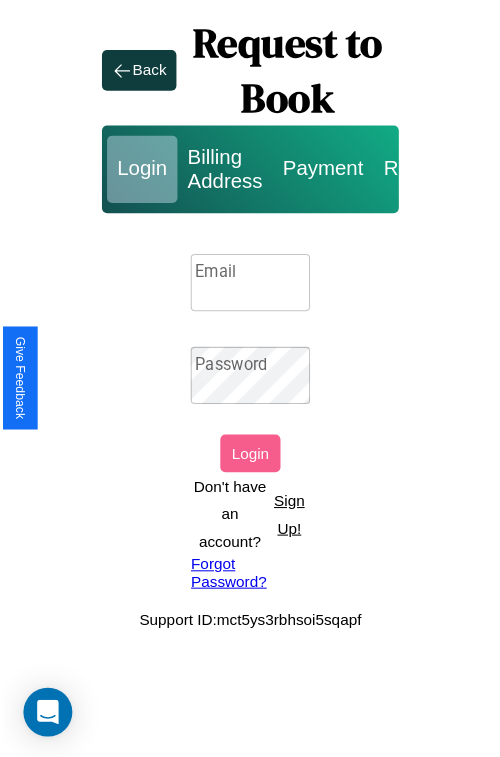 scroll, scrollTop: 0, scrollLeft: 0, axis: both 